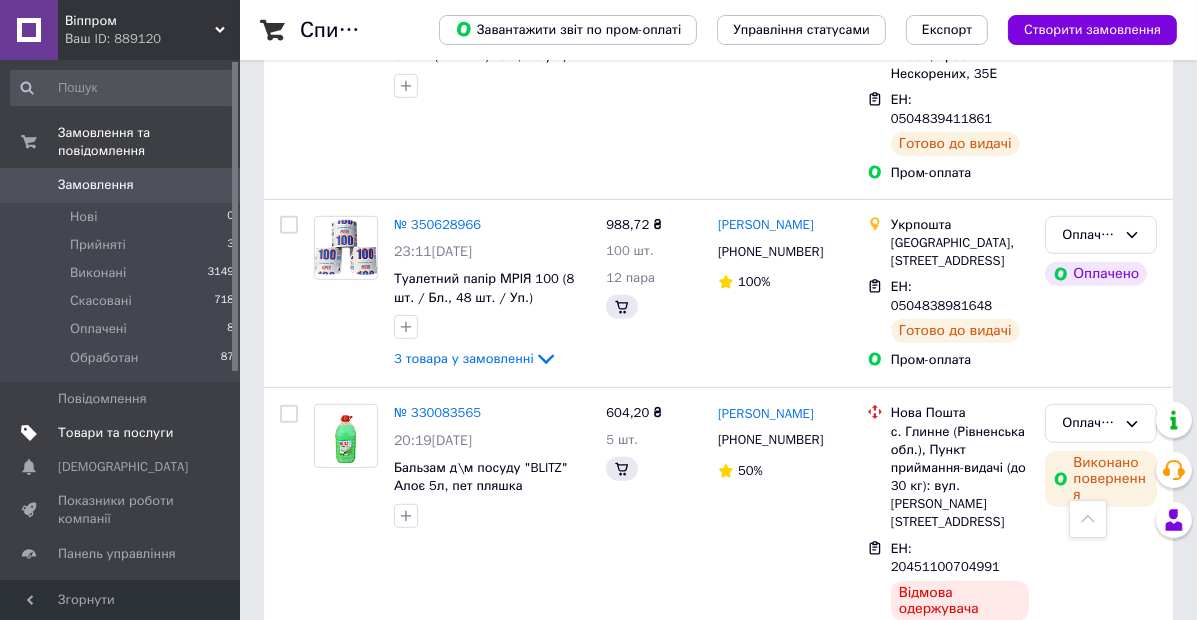 scroll, scrollTop: 1140, scrollLeft: 0, axis: vertical 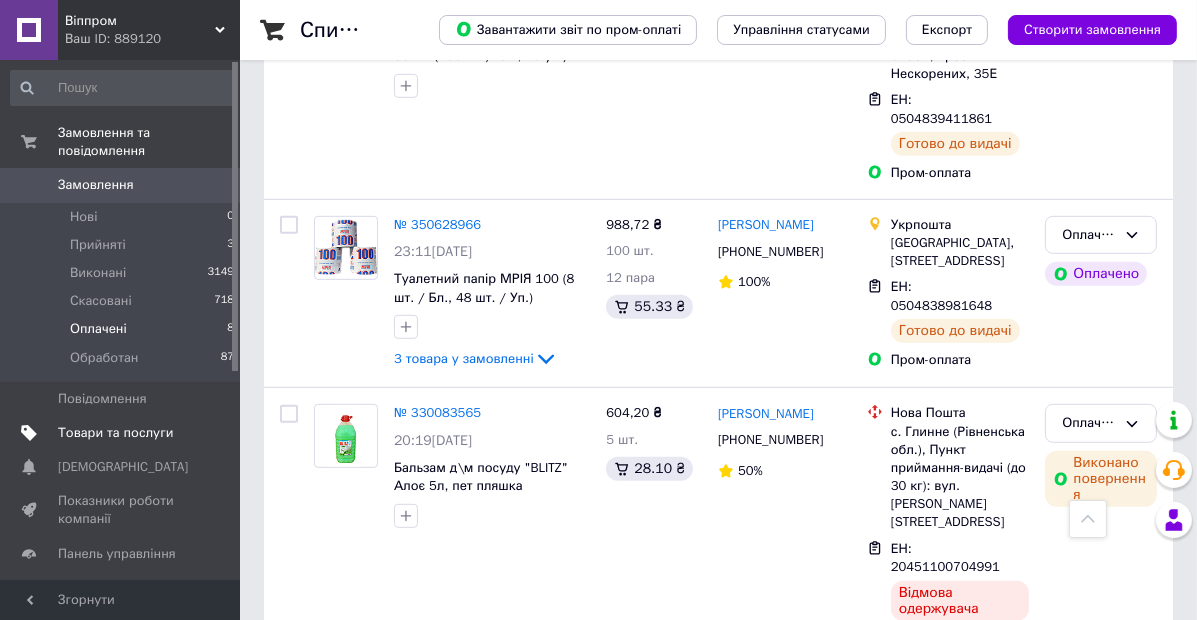 click on "Товари та послуги" at bounding box center [121, 433] 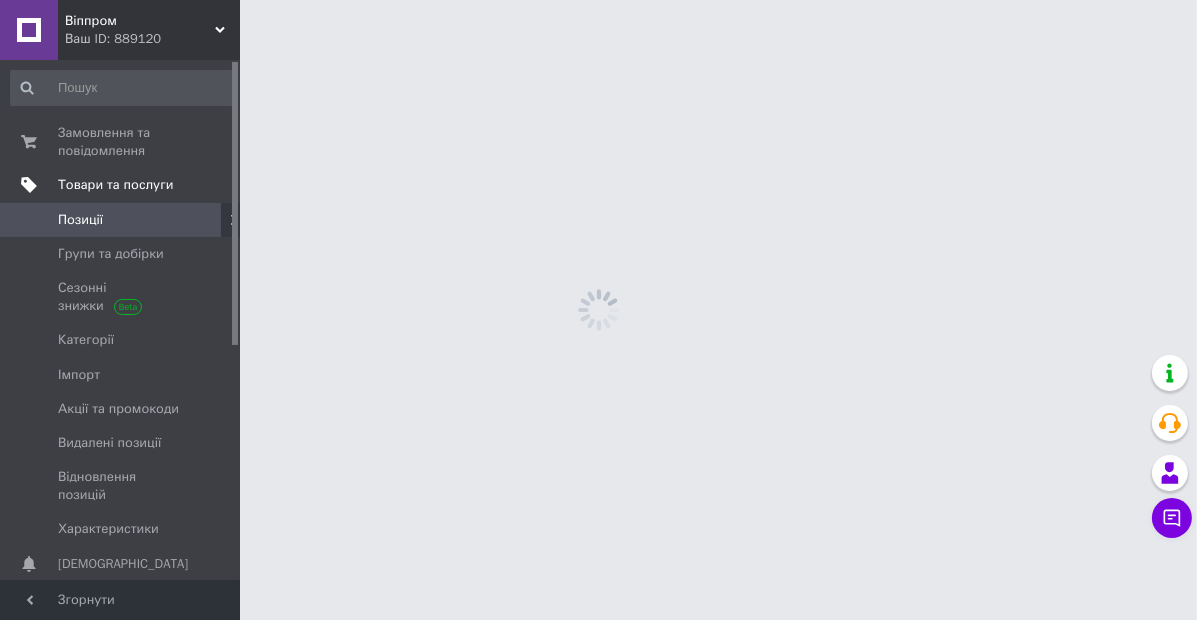 scroll, scrollTop: 0, scrollLeft: 0, axis: both 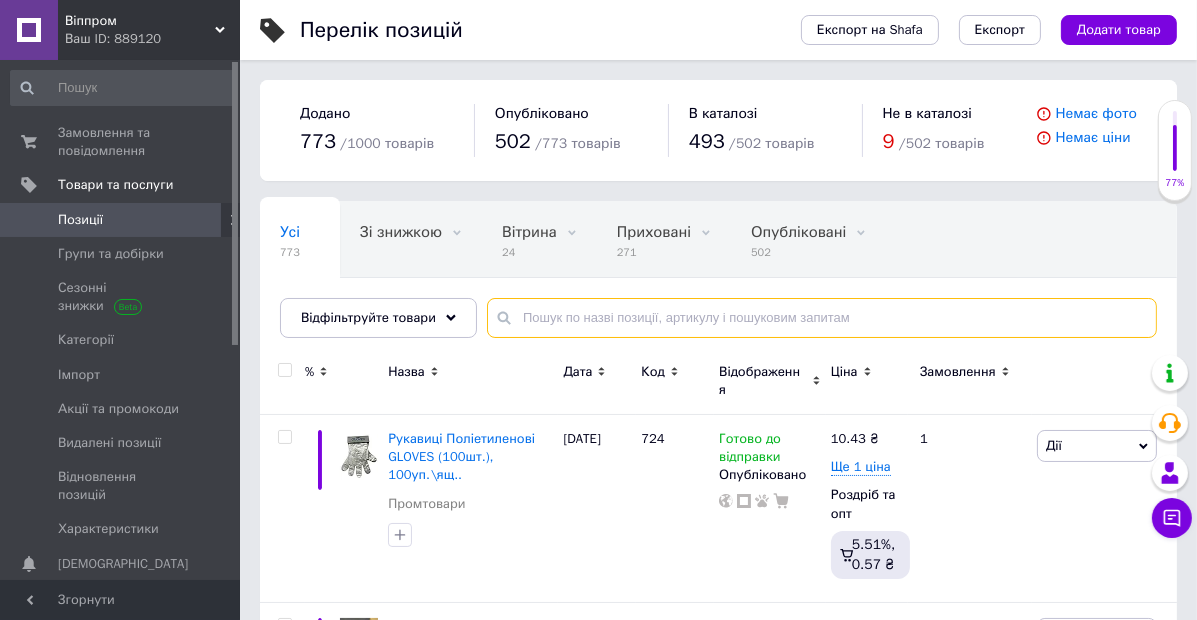 click at bounding box center (822, 318) 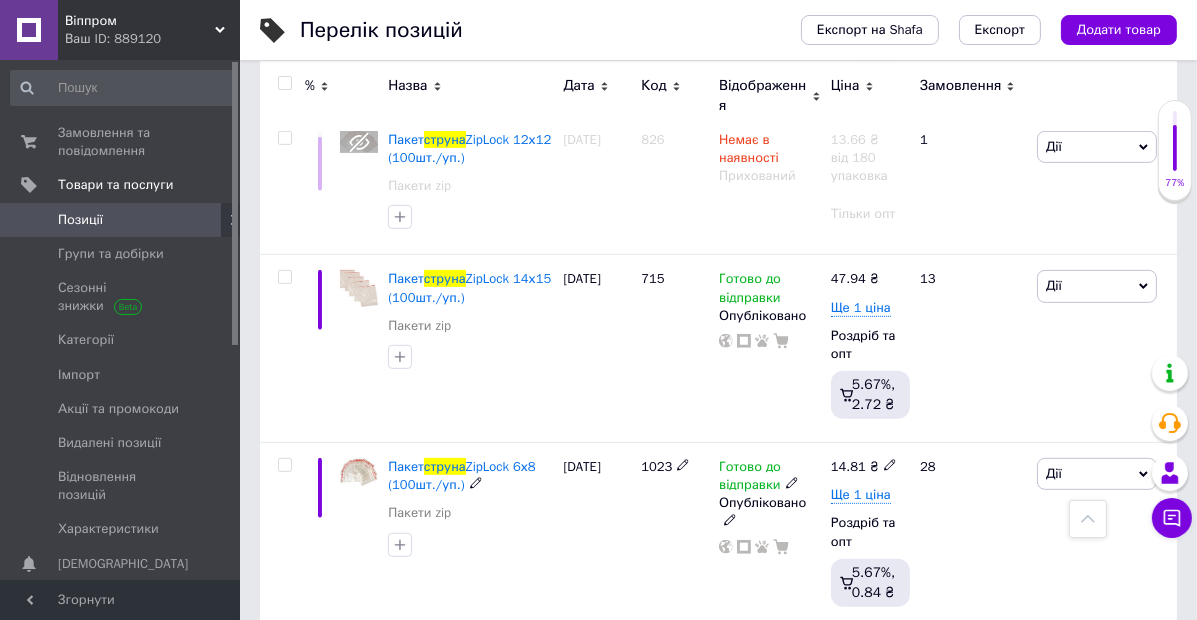 scroll, scrollTop: 1047, scrollLeft: 0, axis: vertical 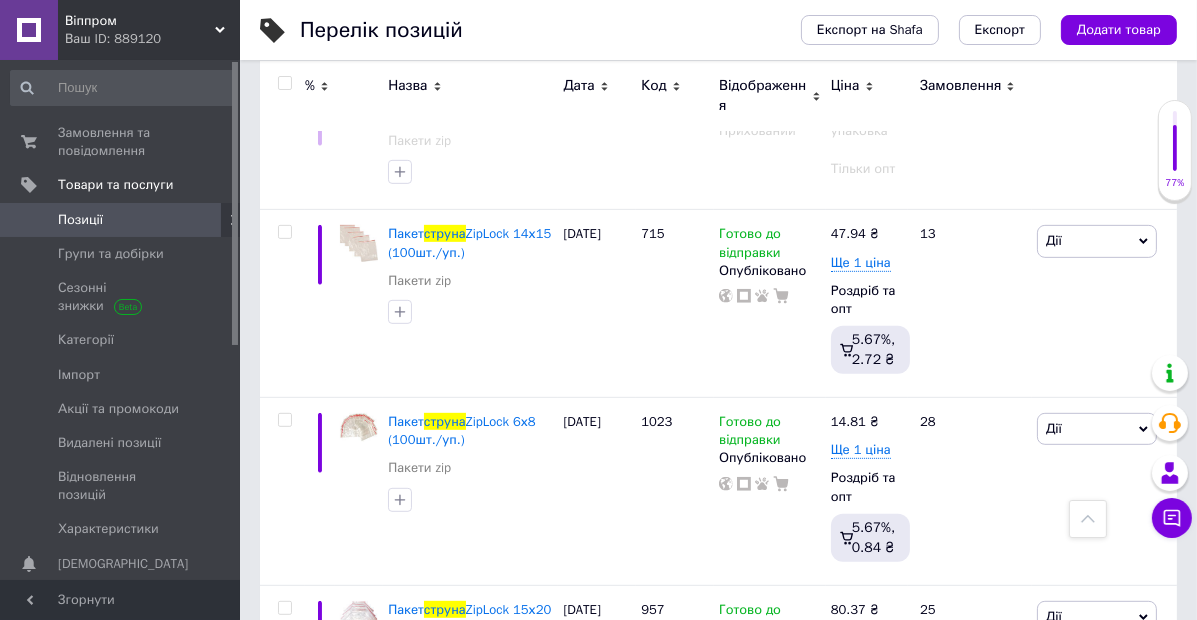 type on "струна" 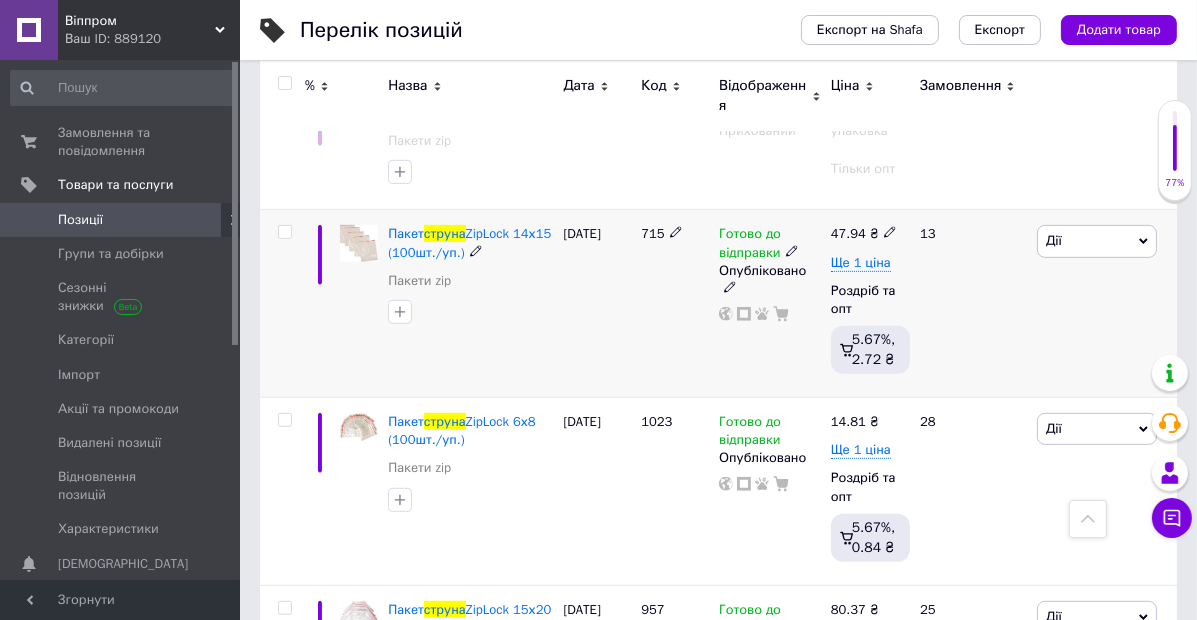 click on "Готово до відправки" at bounding box center (770, 243) 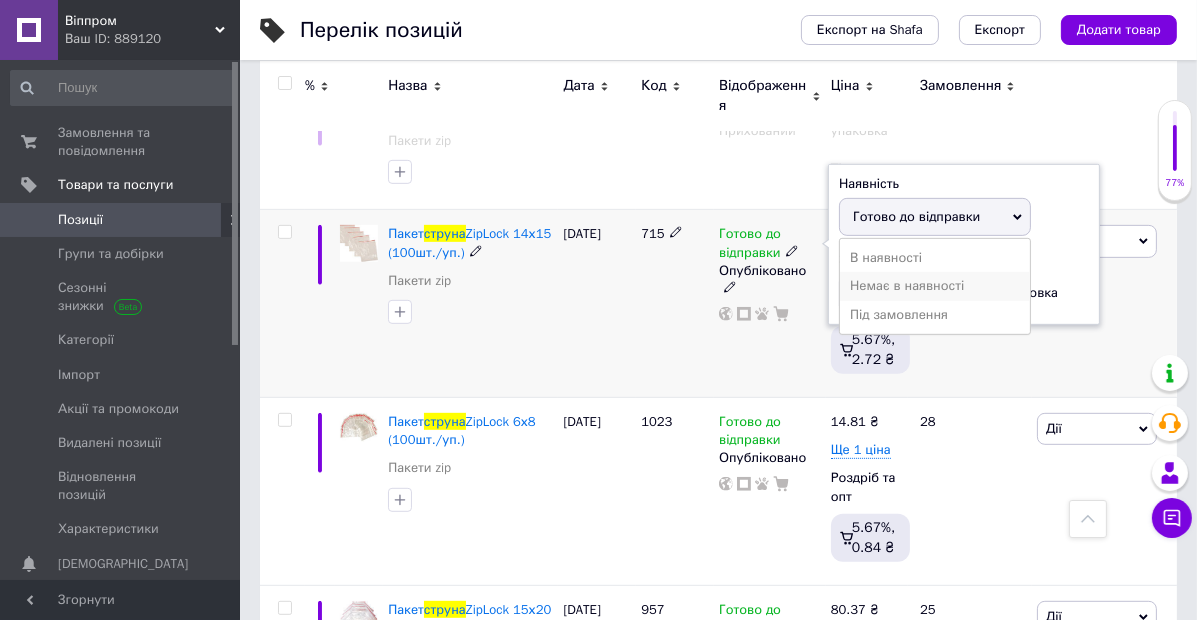 click on "Немає в наявності" at bounding box center [935, 286] 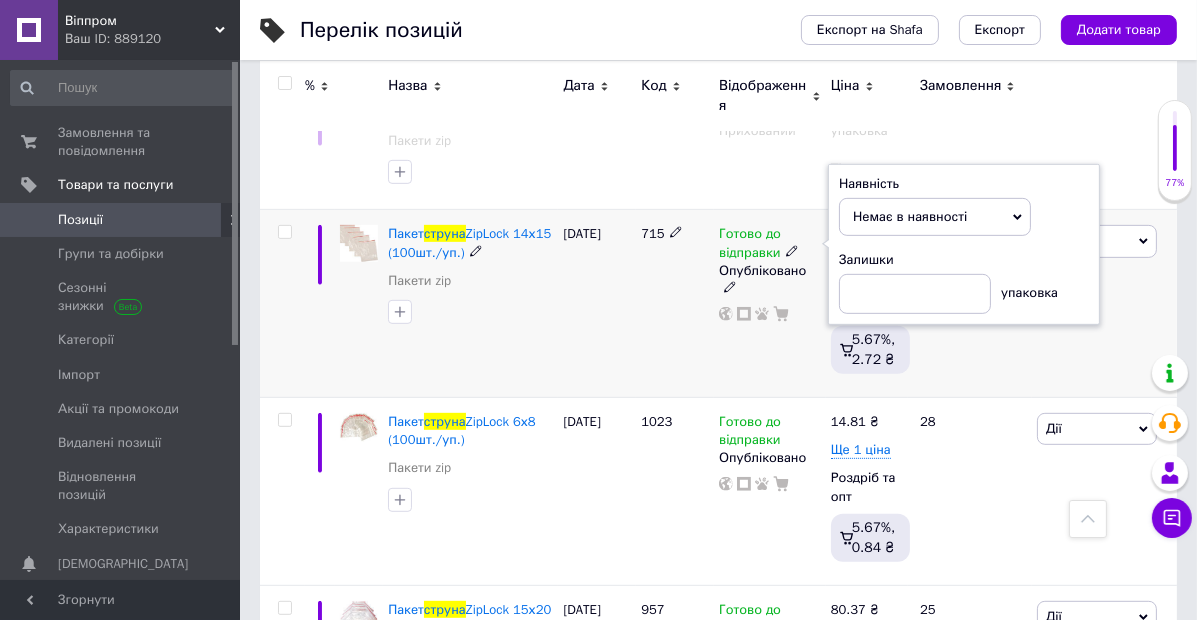 click on "[DATE]" at bounding box center (597, 304) 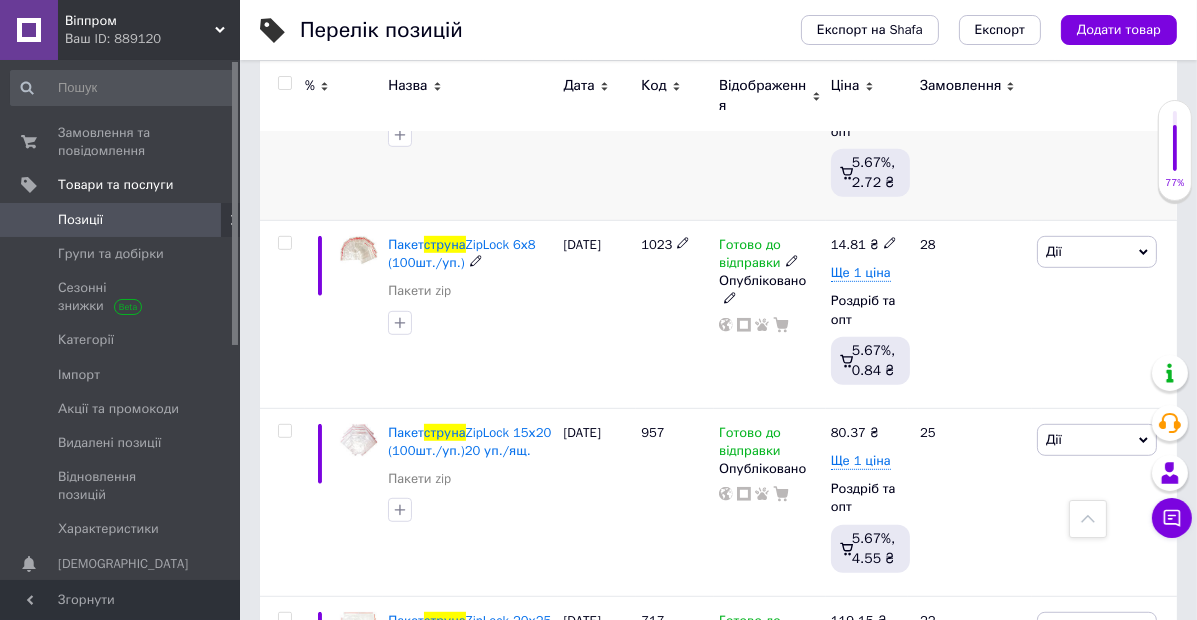 scroll, scrollTop: 1333, scrollLeft: 0, axis: vertical 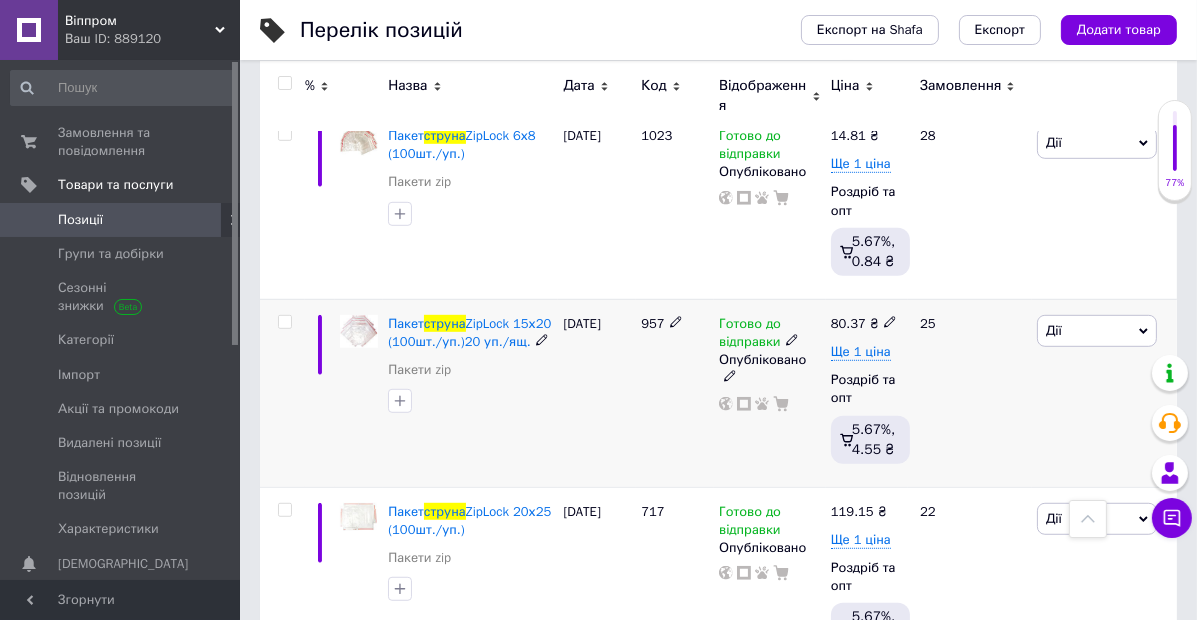 click 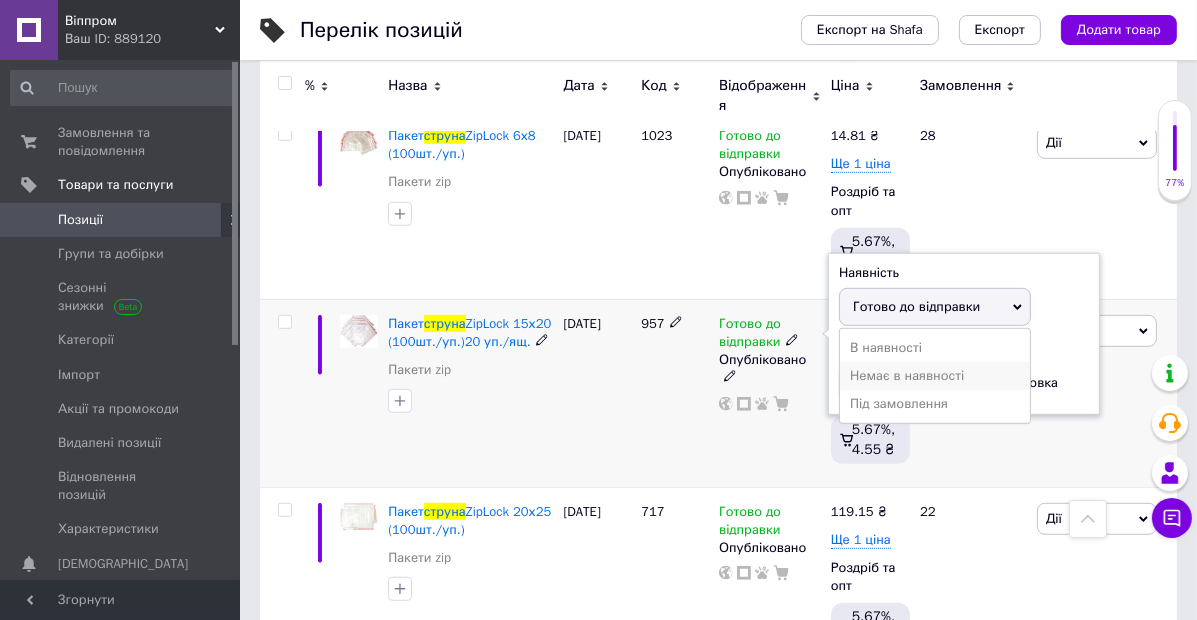 click on "Немає в наявності" at bounding box center [935, 376] 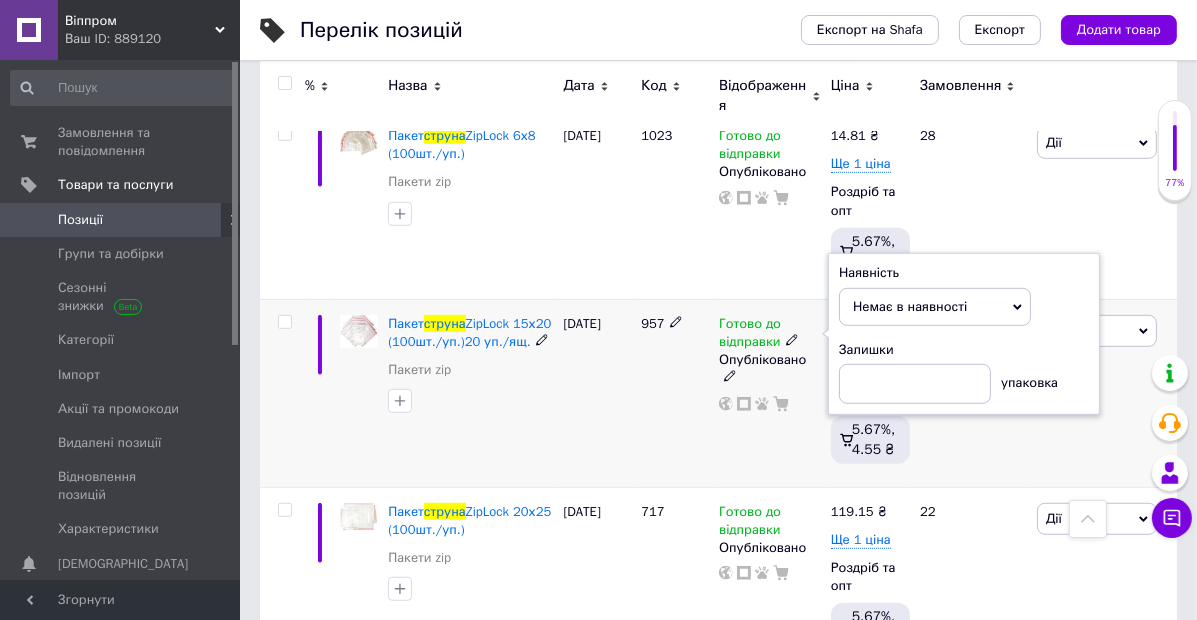 drag, startPoint x: 606, startPoint y: 425, endPoint x: 563, endPoint y: 436, distance: 44.38468 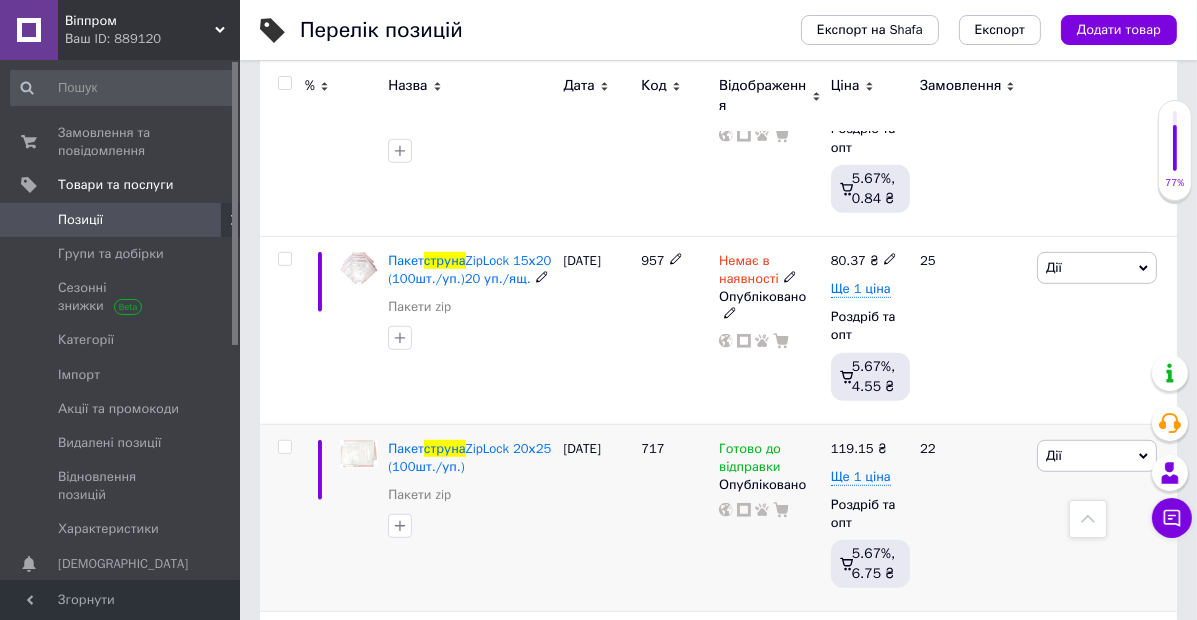 scroll, scrollTop: 1428, scrollLeft: 0, axis: vertical 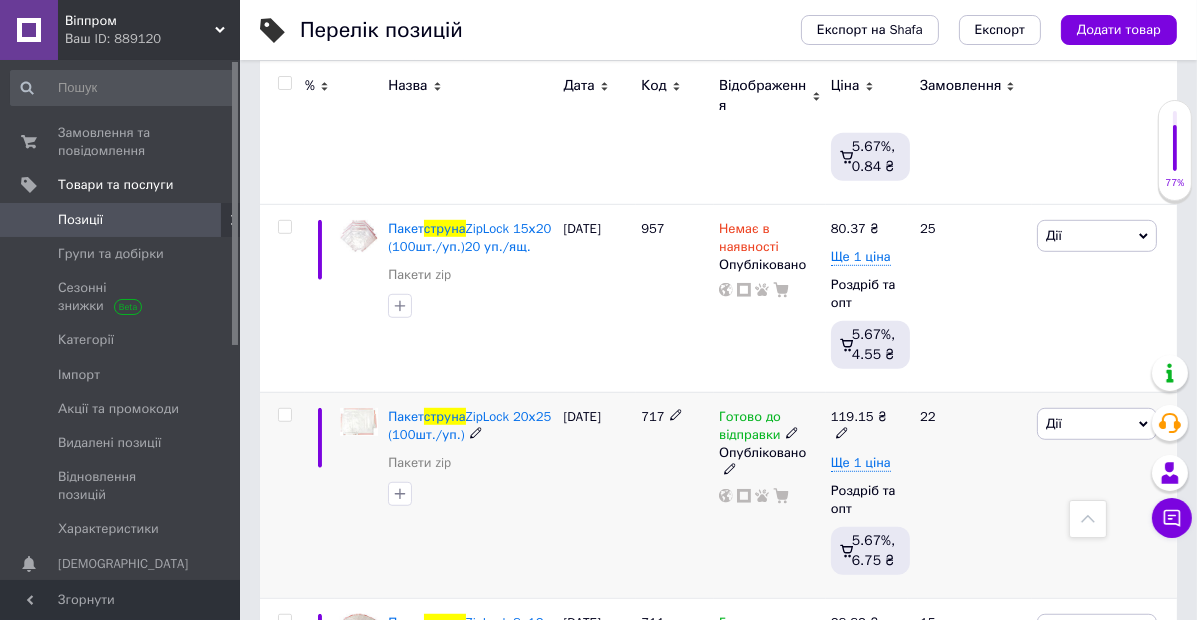 click 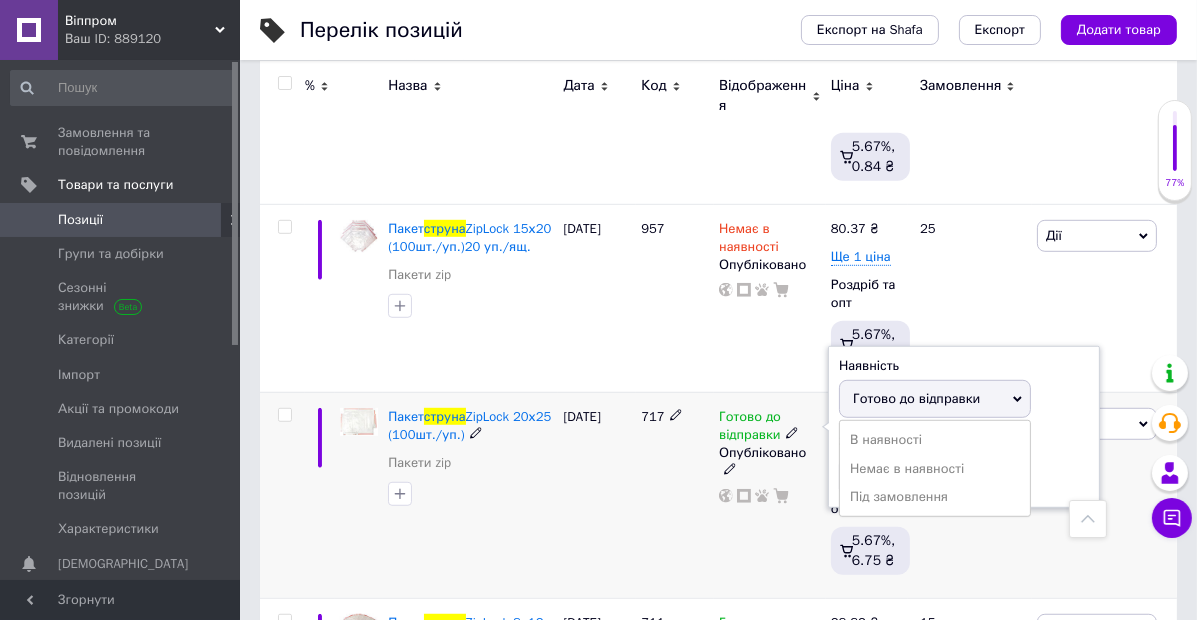 drag, startPoint x: 861, startPoint y: 464, endPoint x: 632, endPoint y: 487, distance: 230.15213 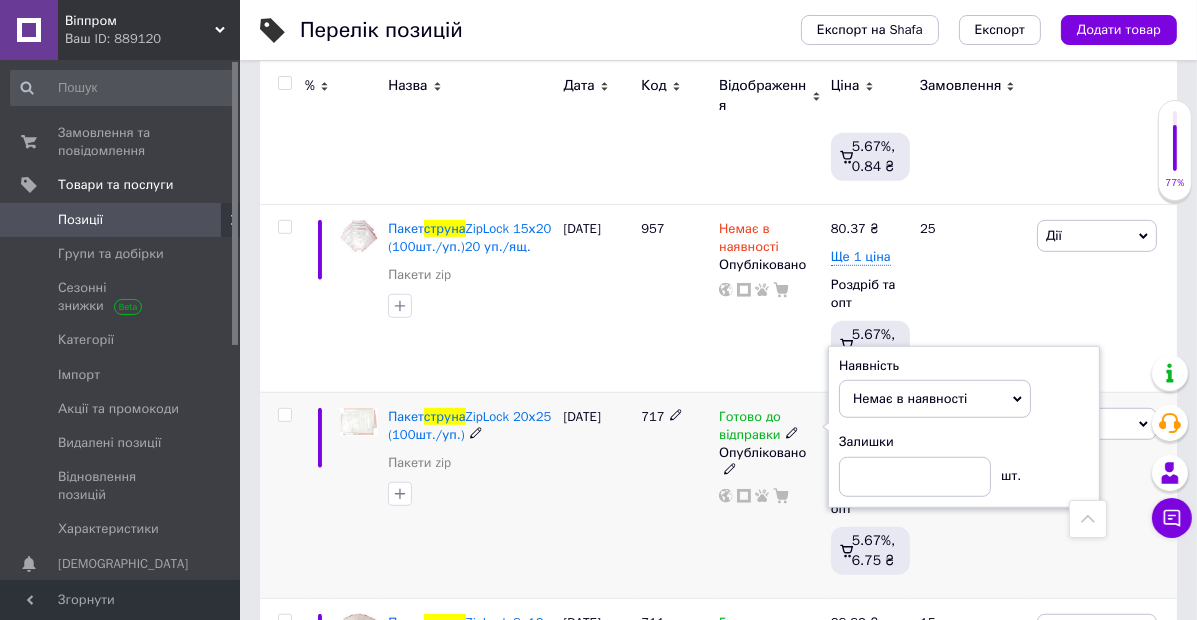 click on "[DATE]" at bounding box center [597, 495] 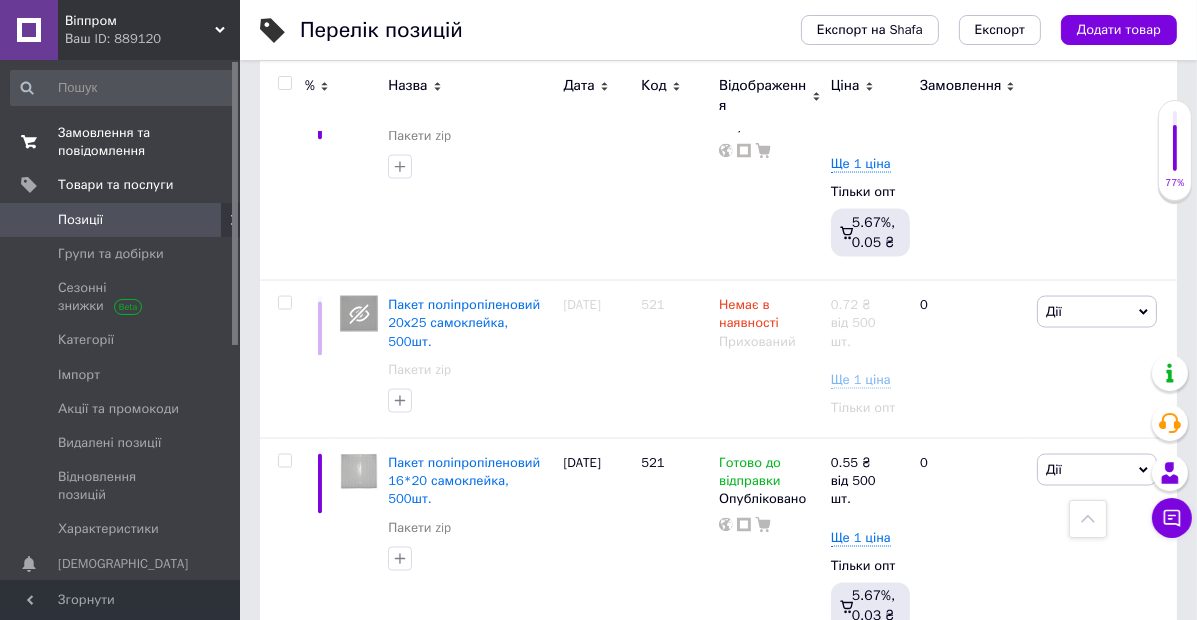 scroll, scrollTop: 3595, scrollLeft: 0, axis: vertical 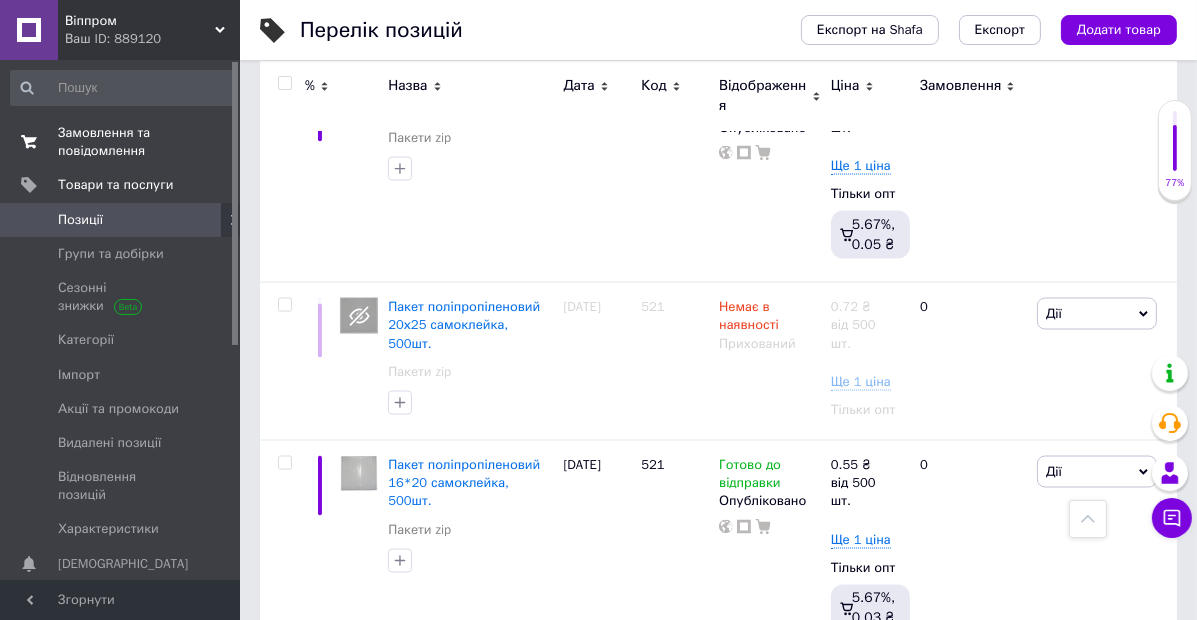 click on "Замовлення та повідомлення" at bounding box center (121, 142) 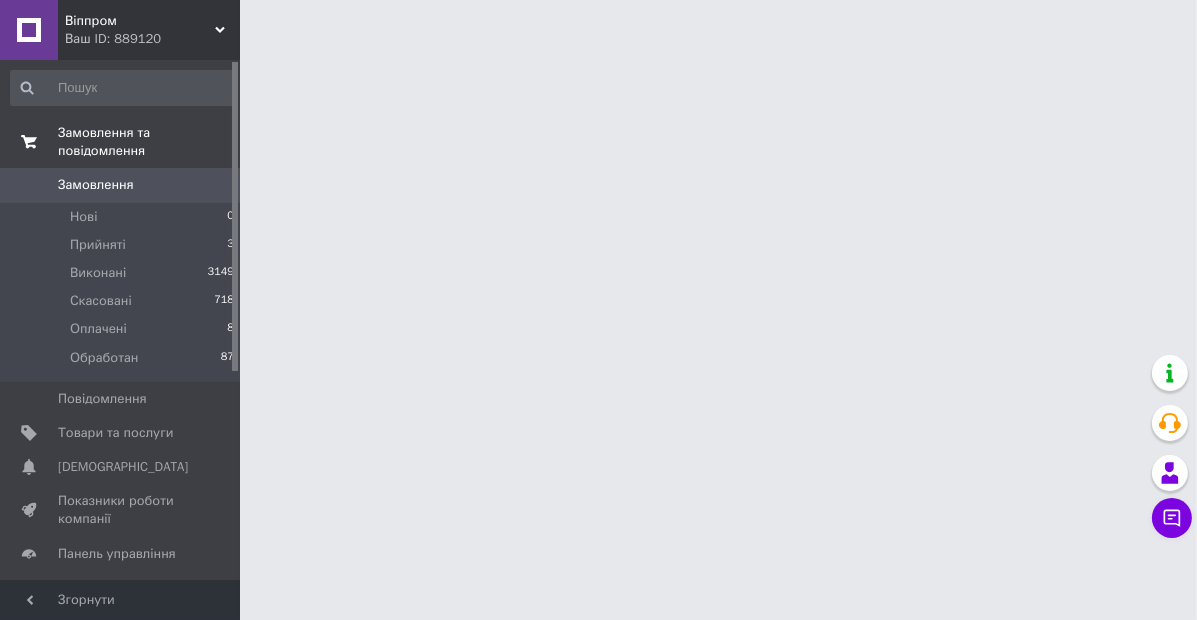 scroll, scrollTop: 0, scrollLeft: 0, axis: both 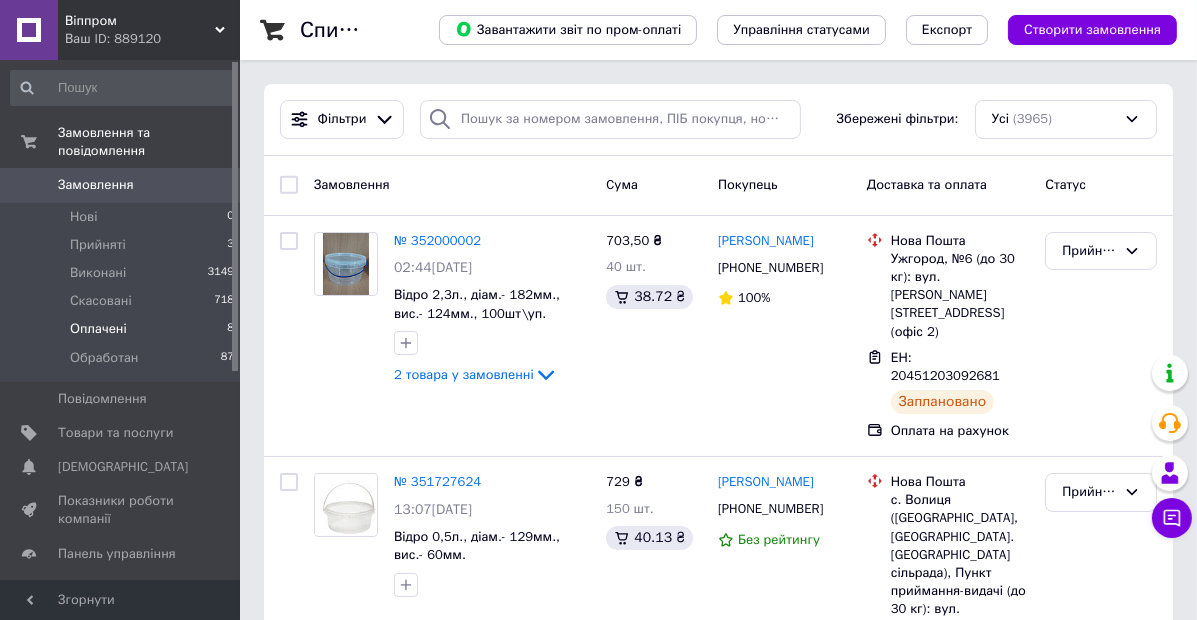 click on "Оплачені" at bounding box center [98, 329] 